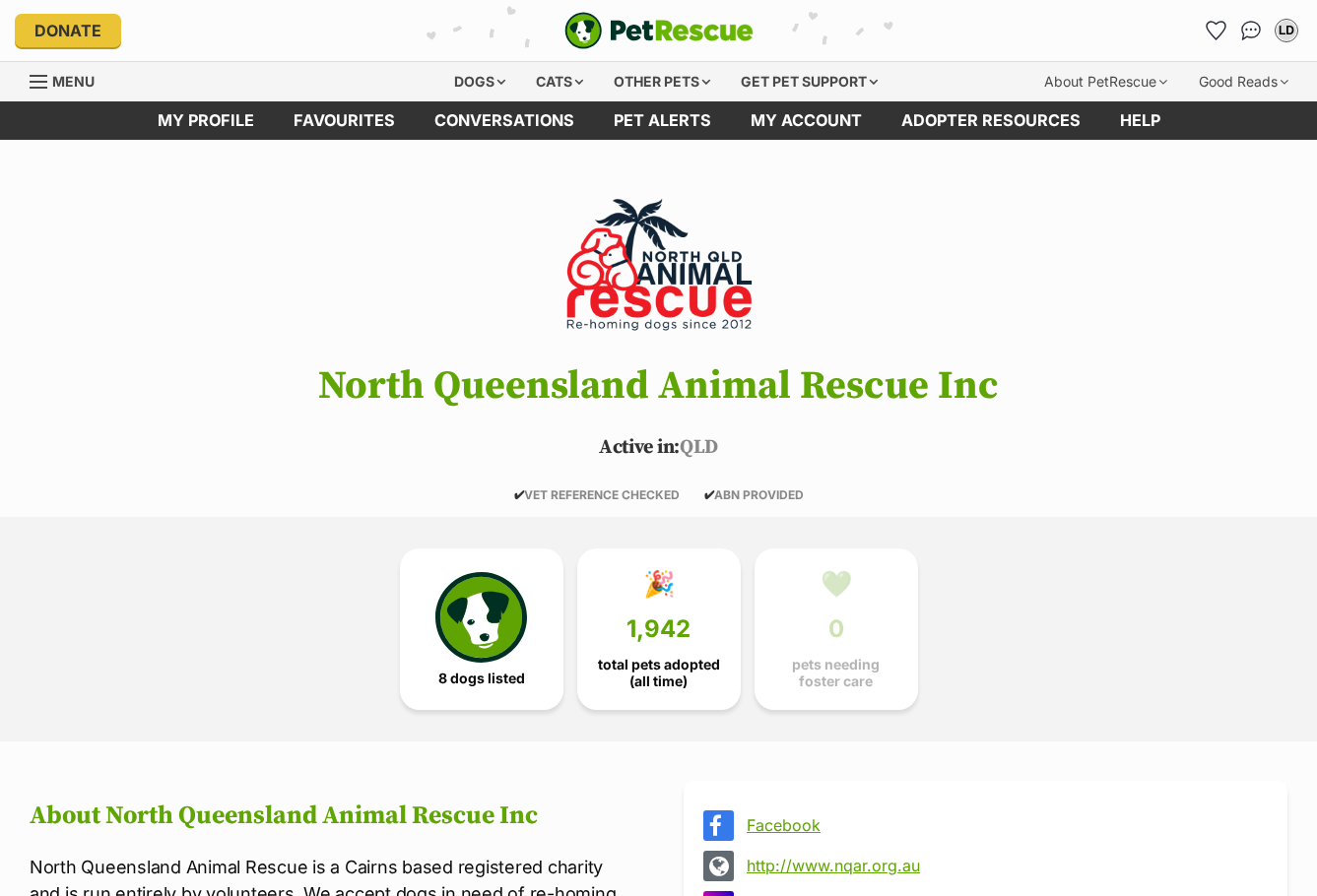 scroll, scrollTop: 0, scrollLeft: 0, axis: both 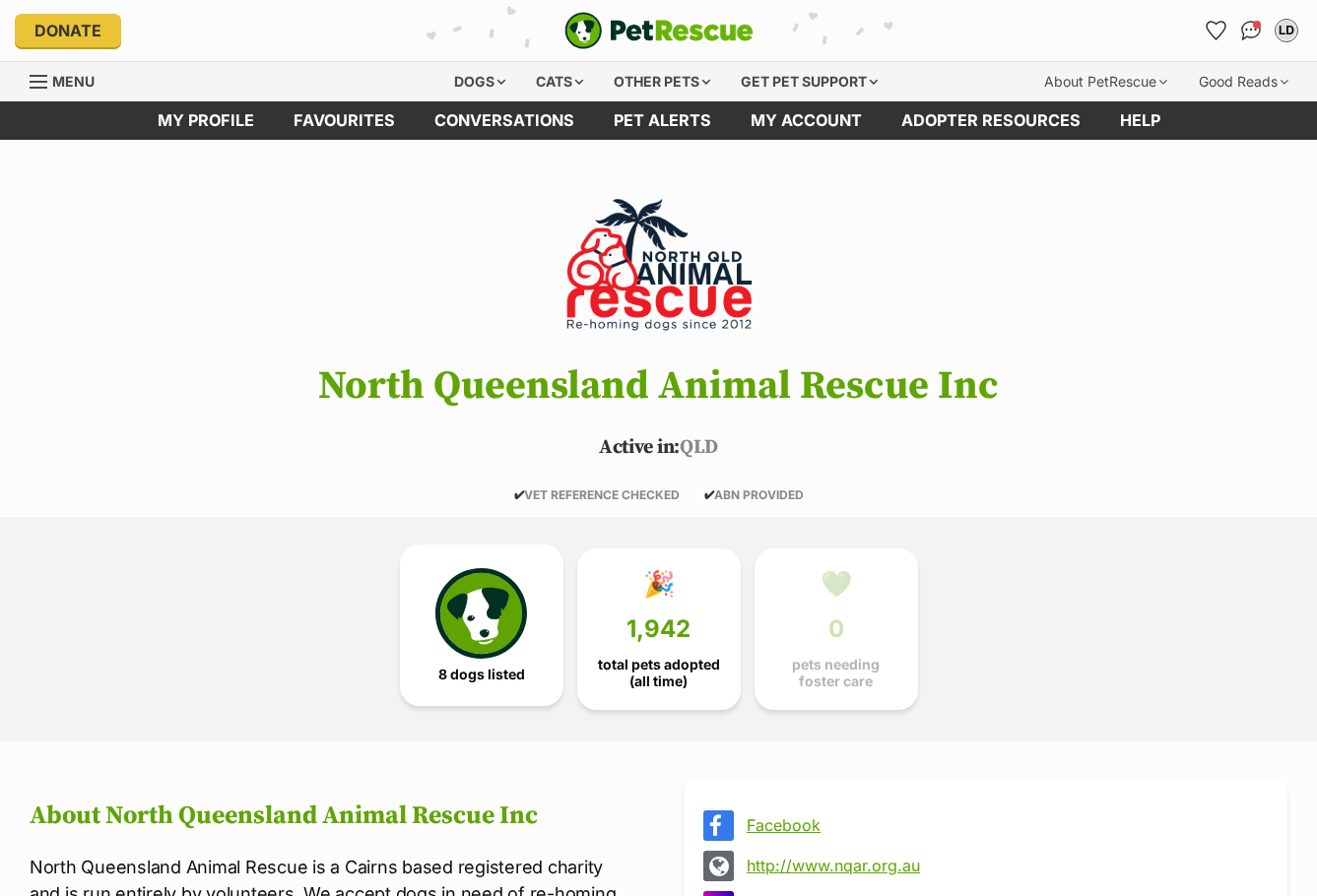 click at bounding box center (481, 613) 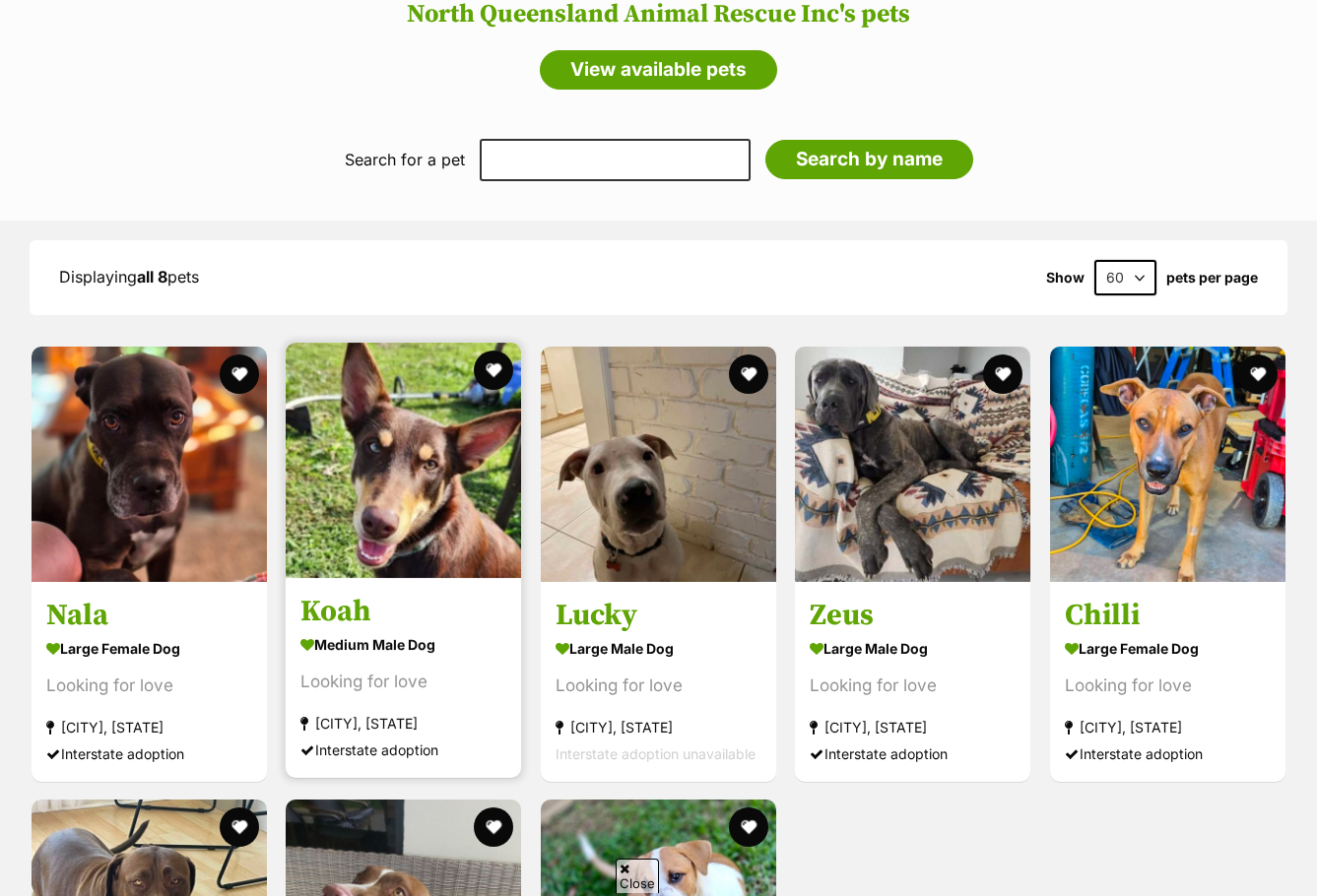 scroll, scrollTop: 1381, scrollLeft: 0, axis: vertical 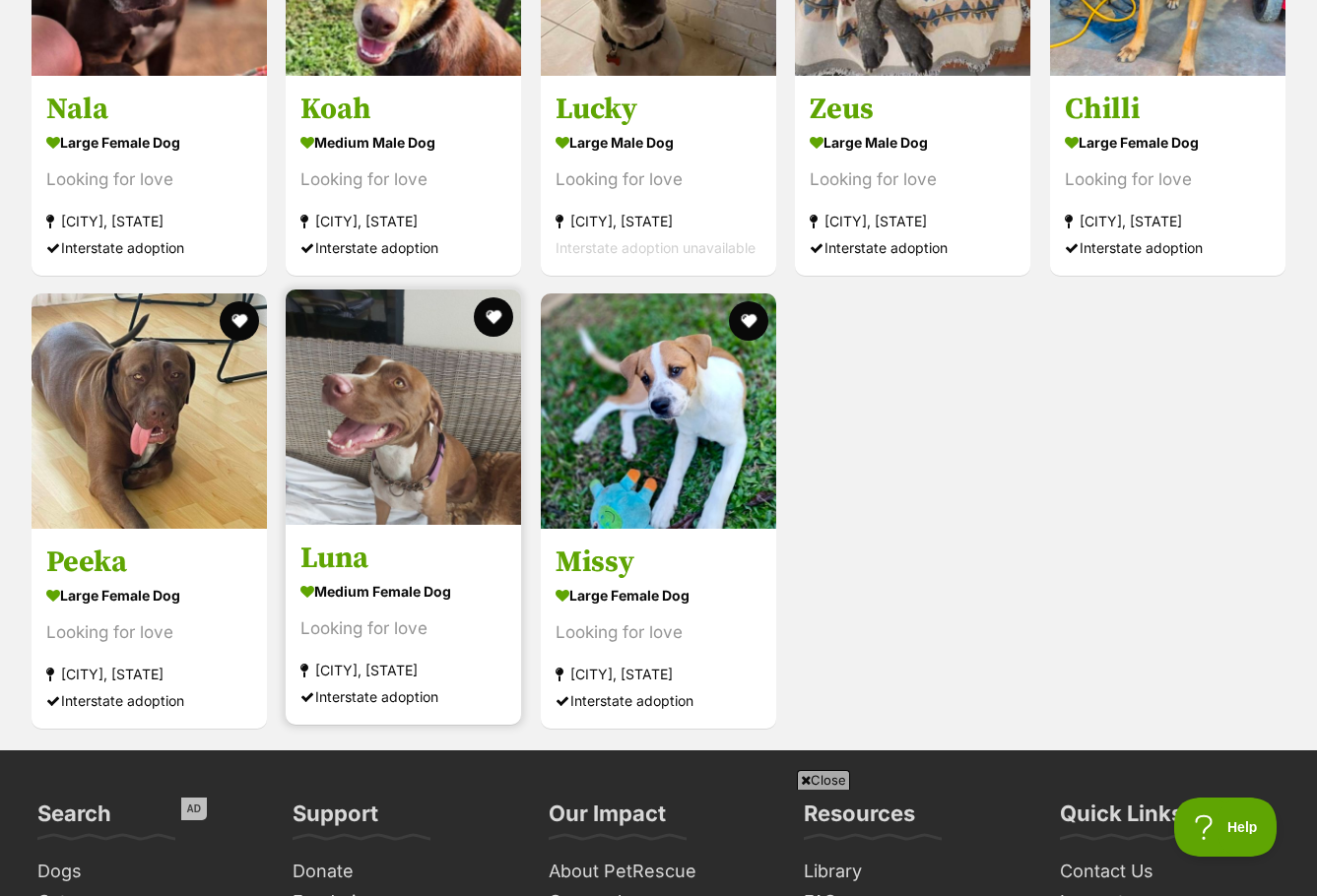 click on "Luna" at bounding box center [403, 558] 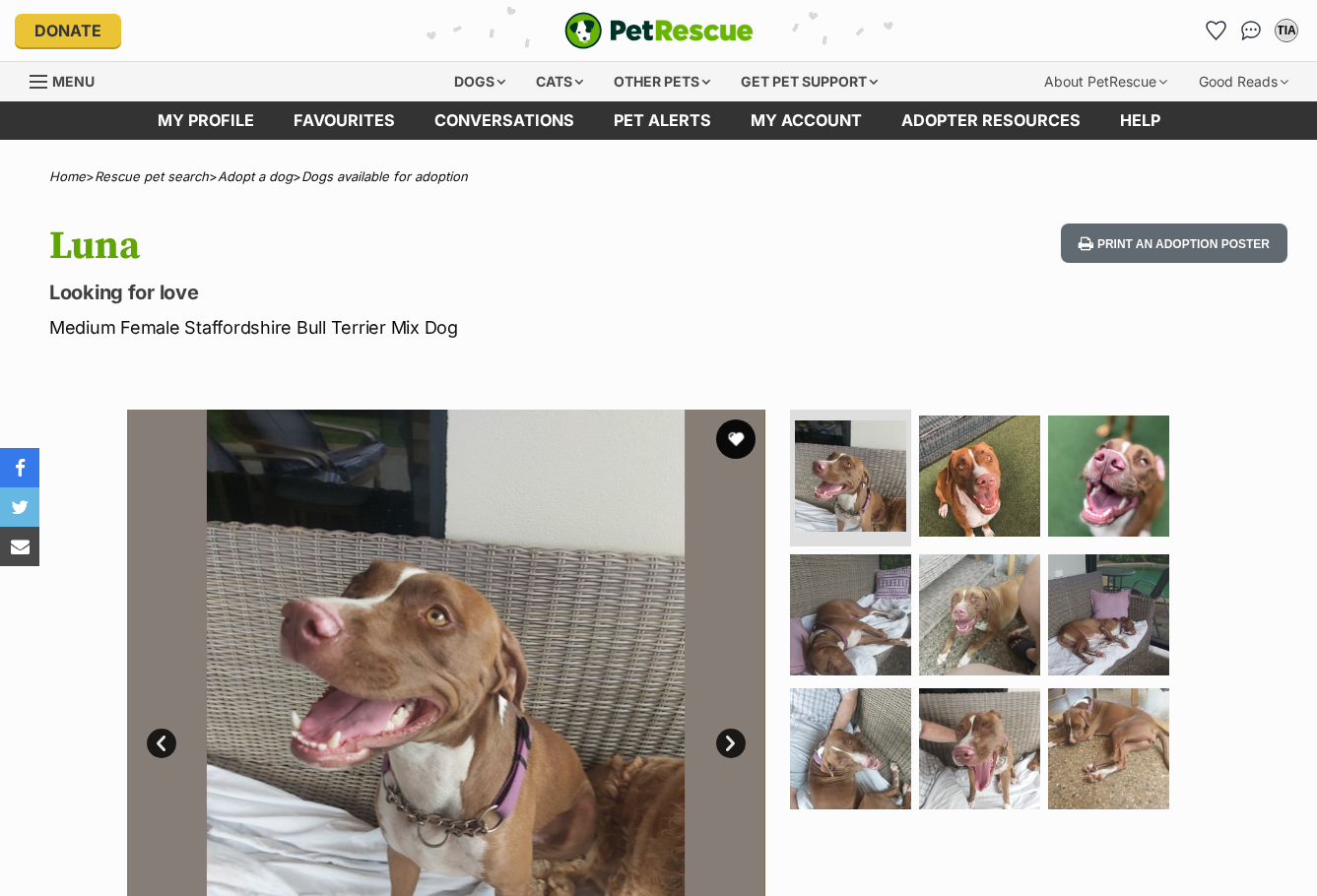 scroll, scrollTop: 0, scrollLeft: 0, axis: both 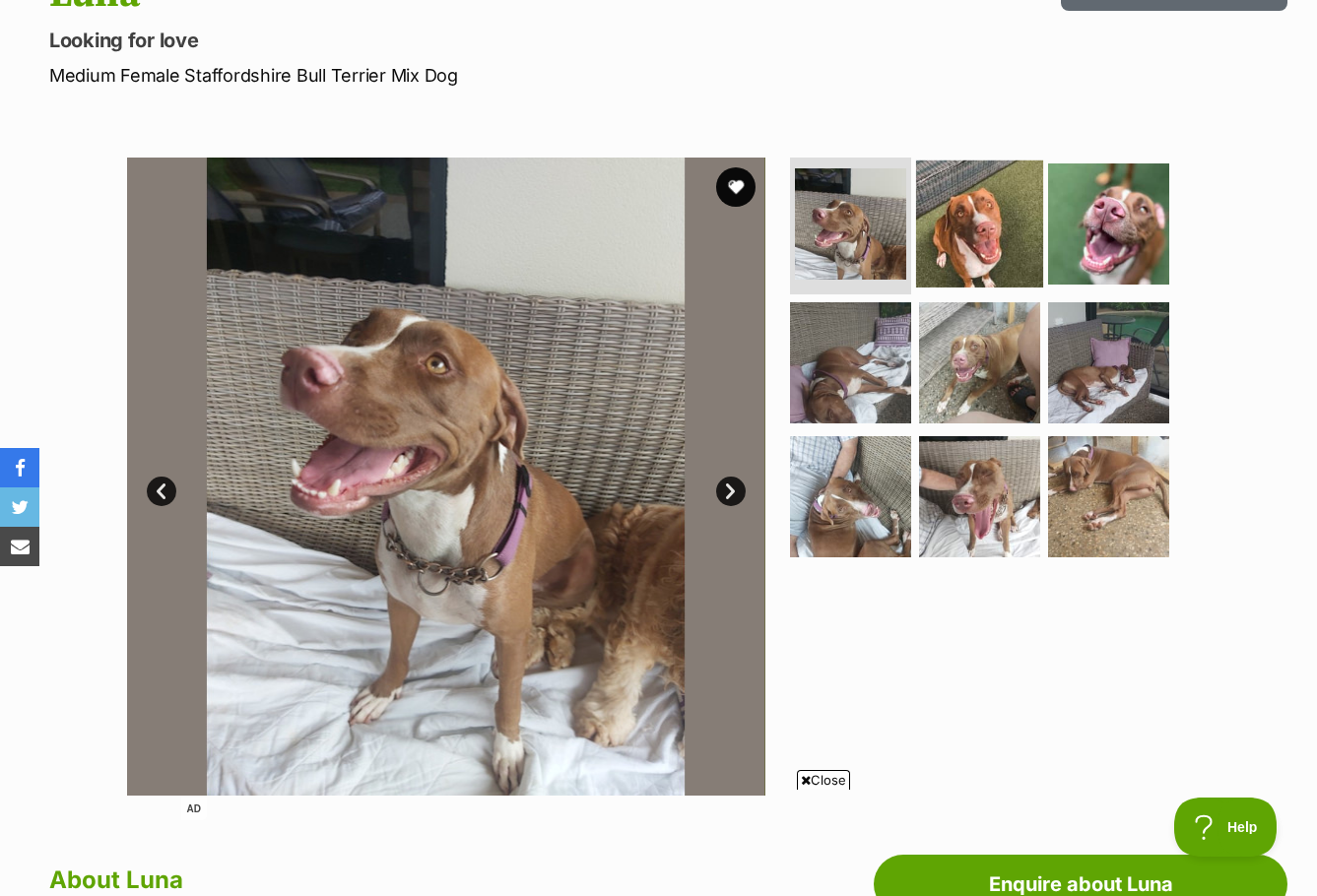click at bounding box center (979, 223) 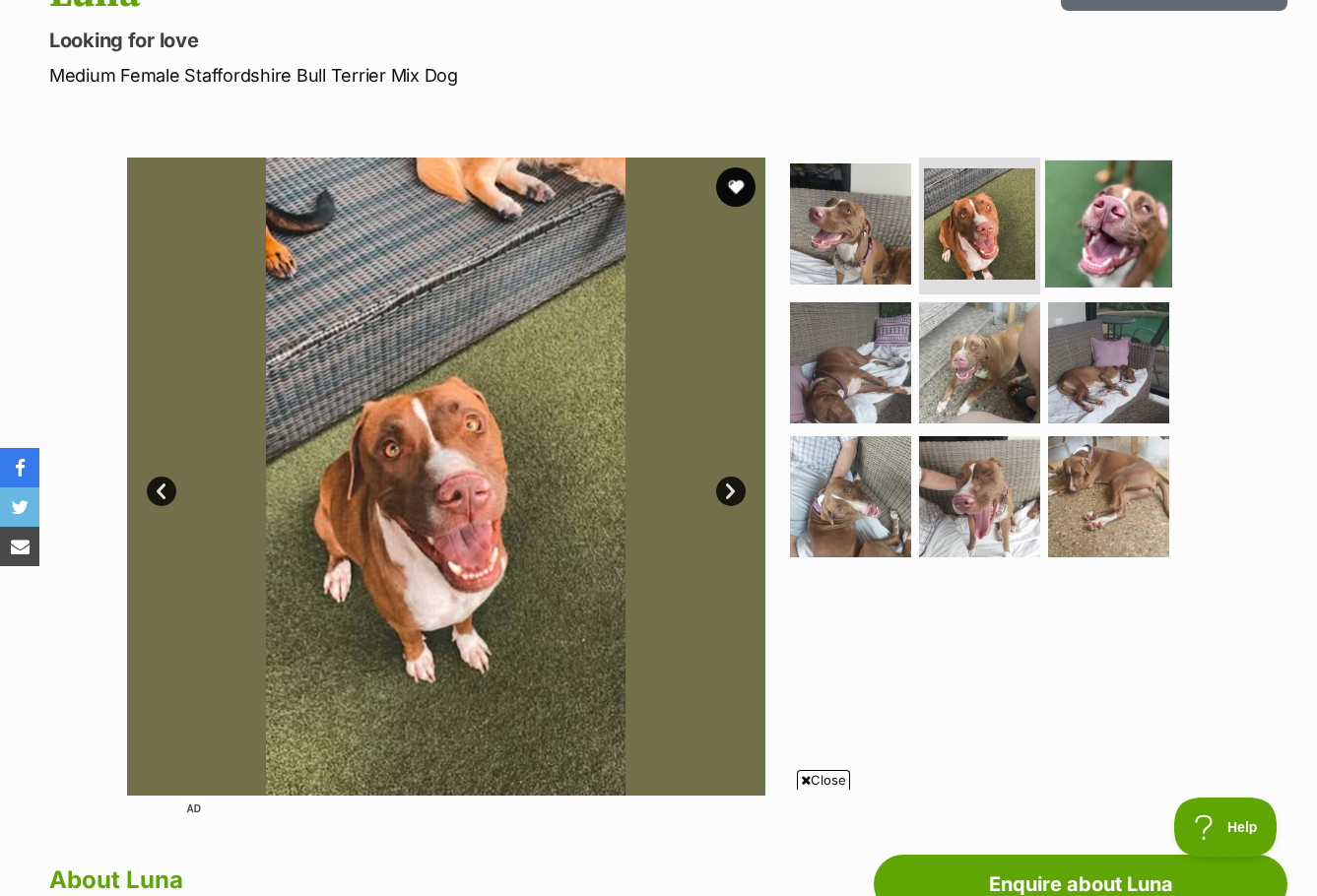 click at bounding box center (1108, 223) 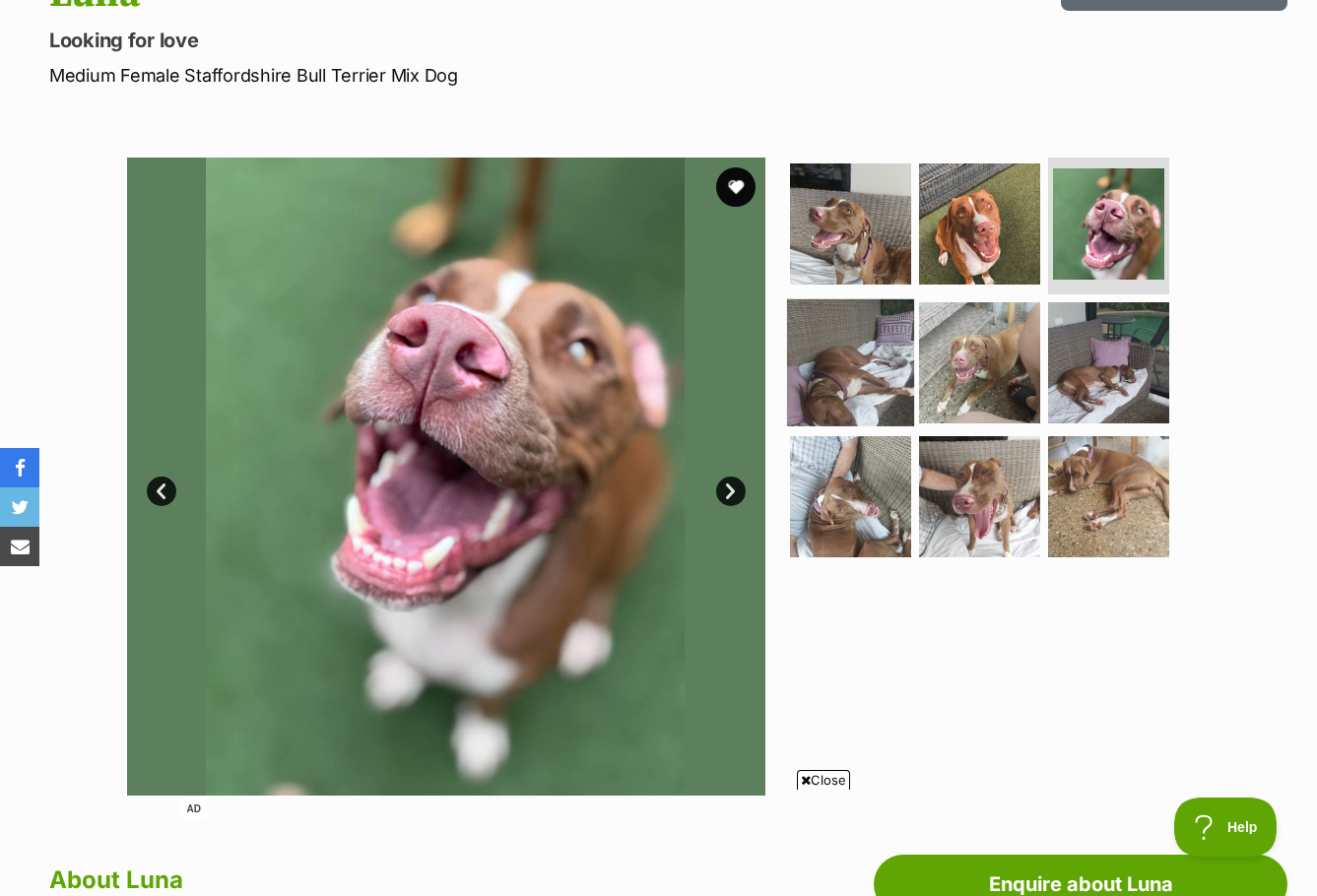 click at bounding box center [850, 362] 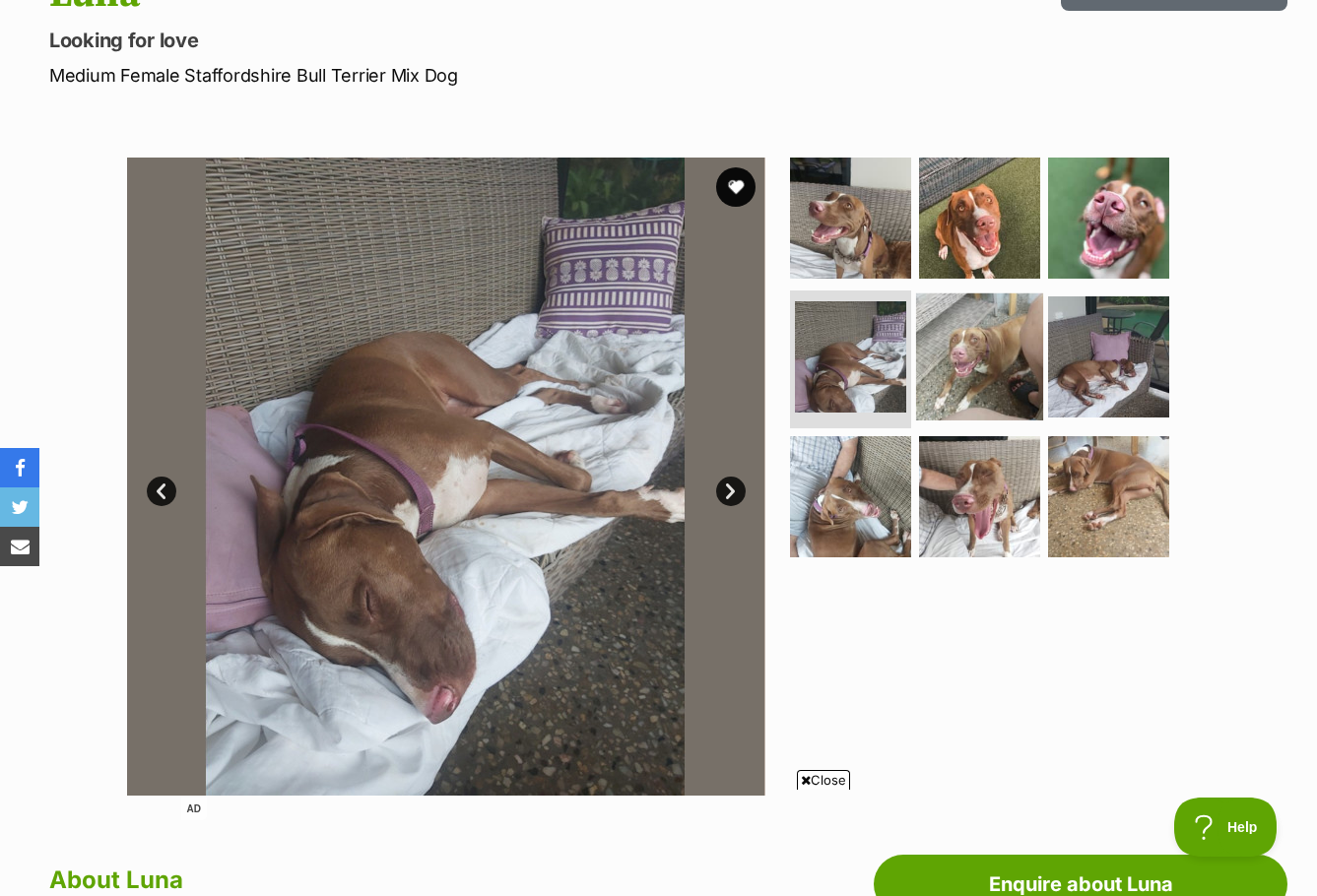 click at bounding box center [979, 356] 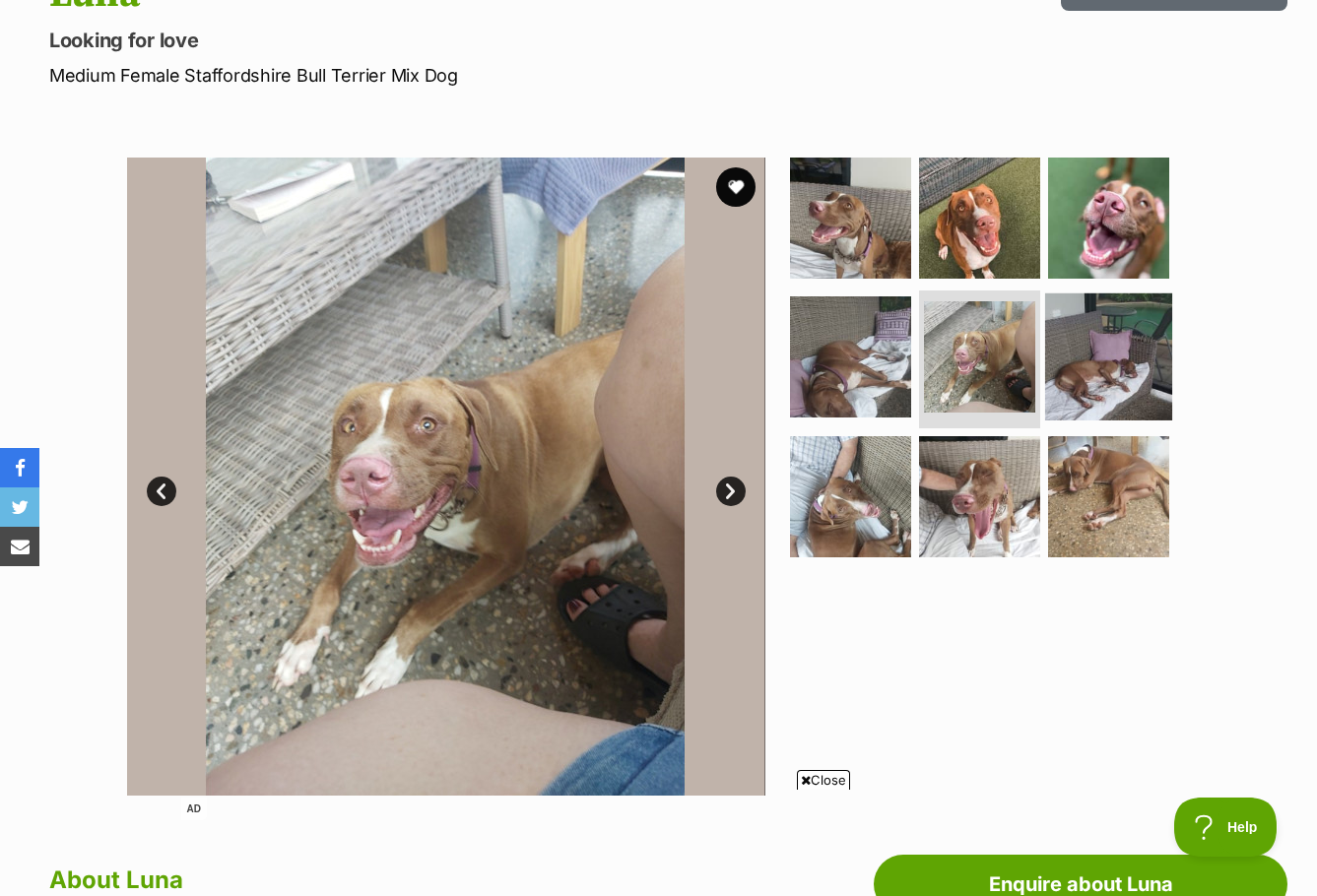 click at bounding box center (1108, 356) 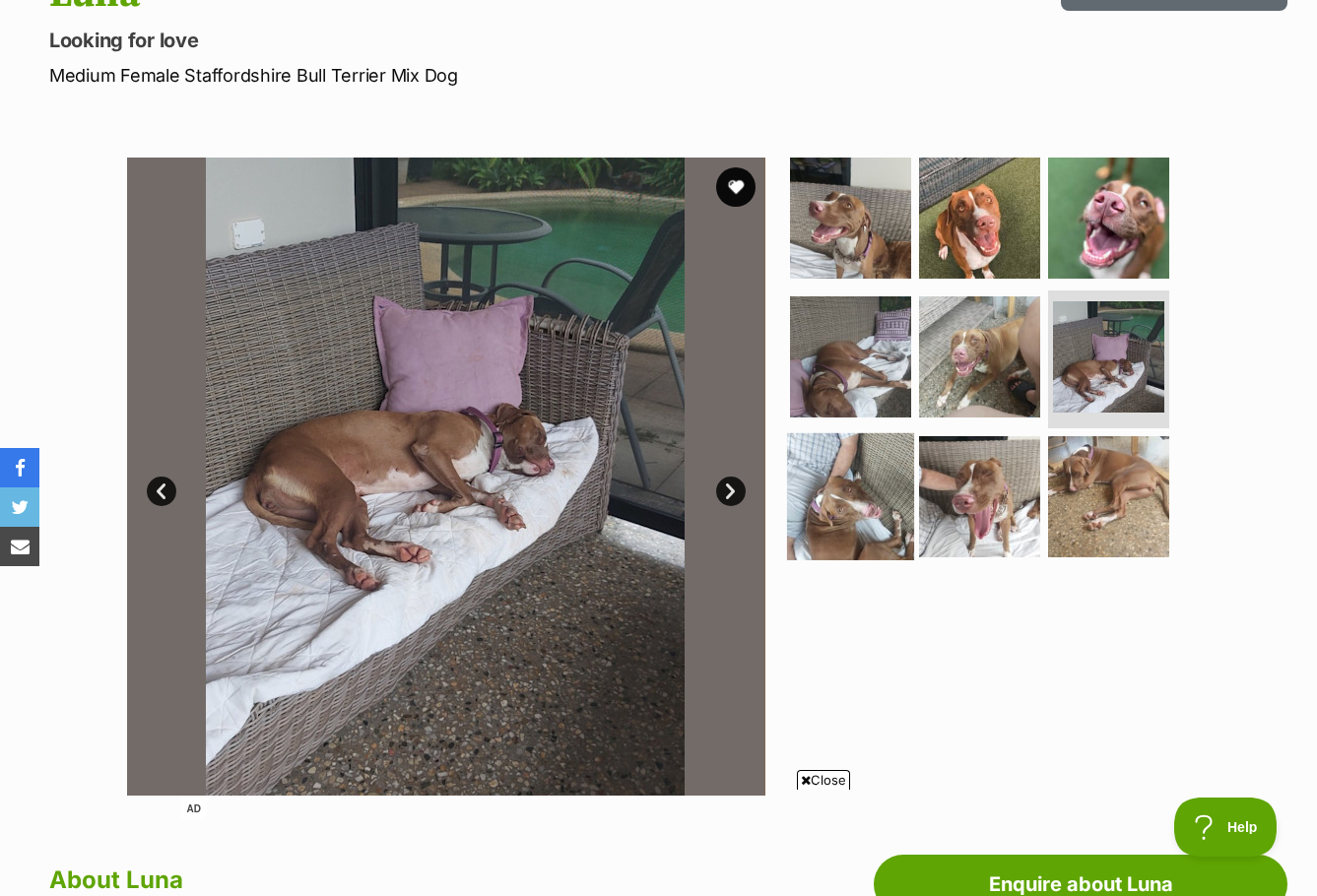 click at bounding box center [850, 496] 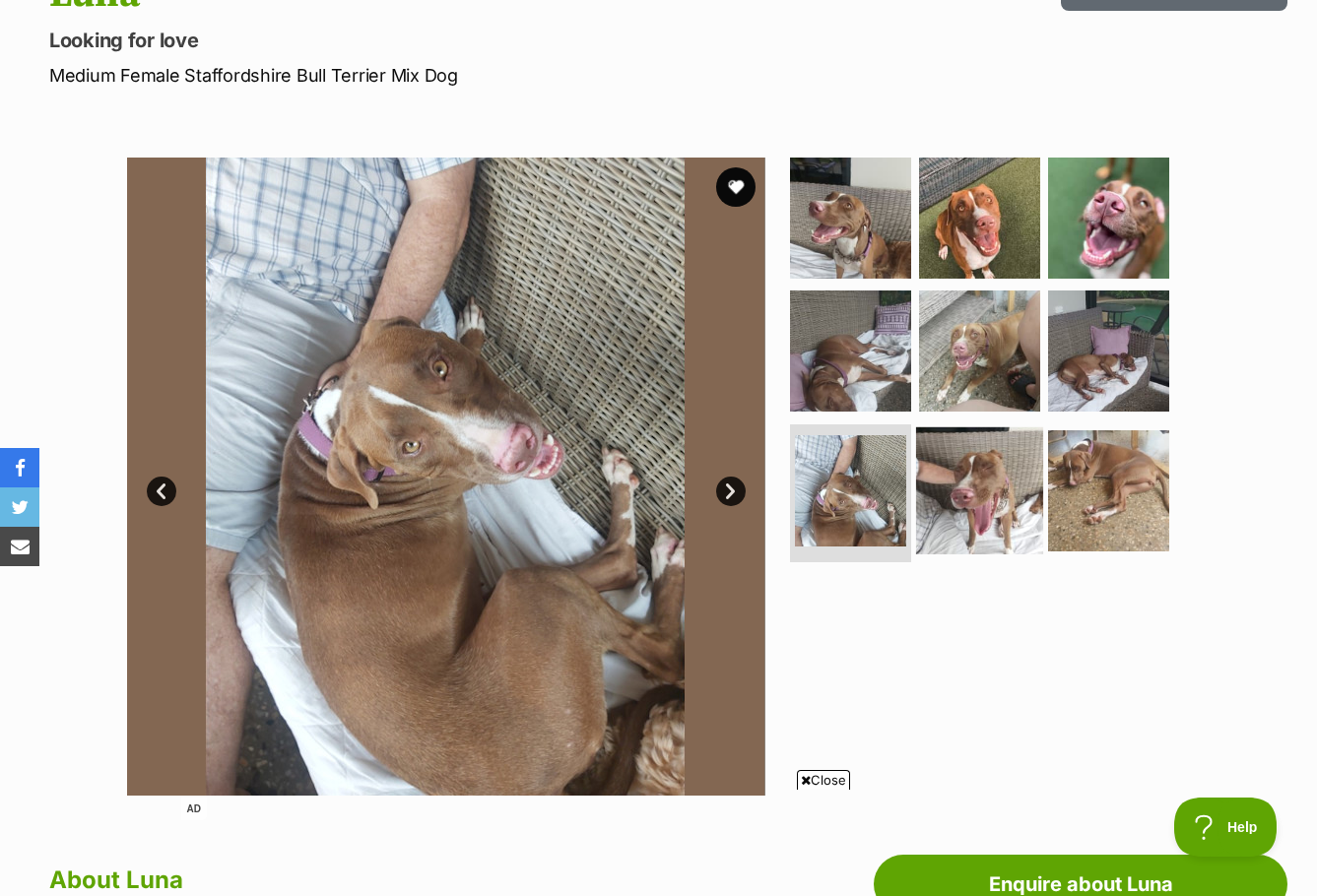 click at bounding box center (979, 490) 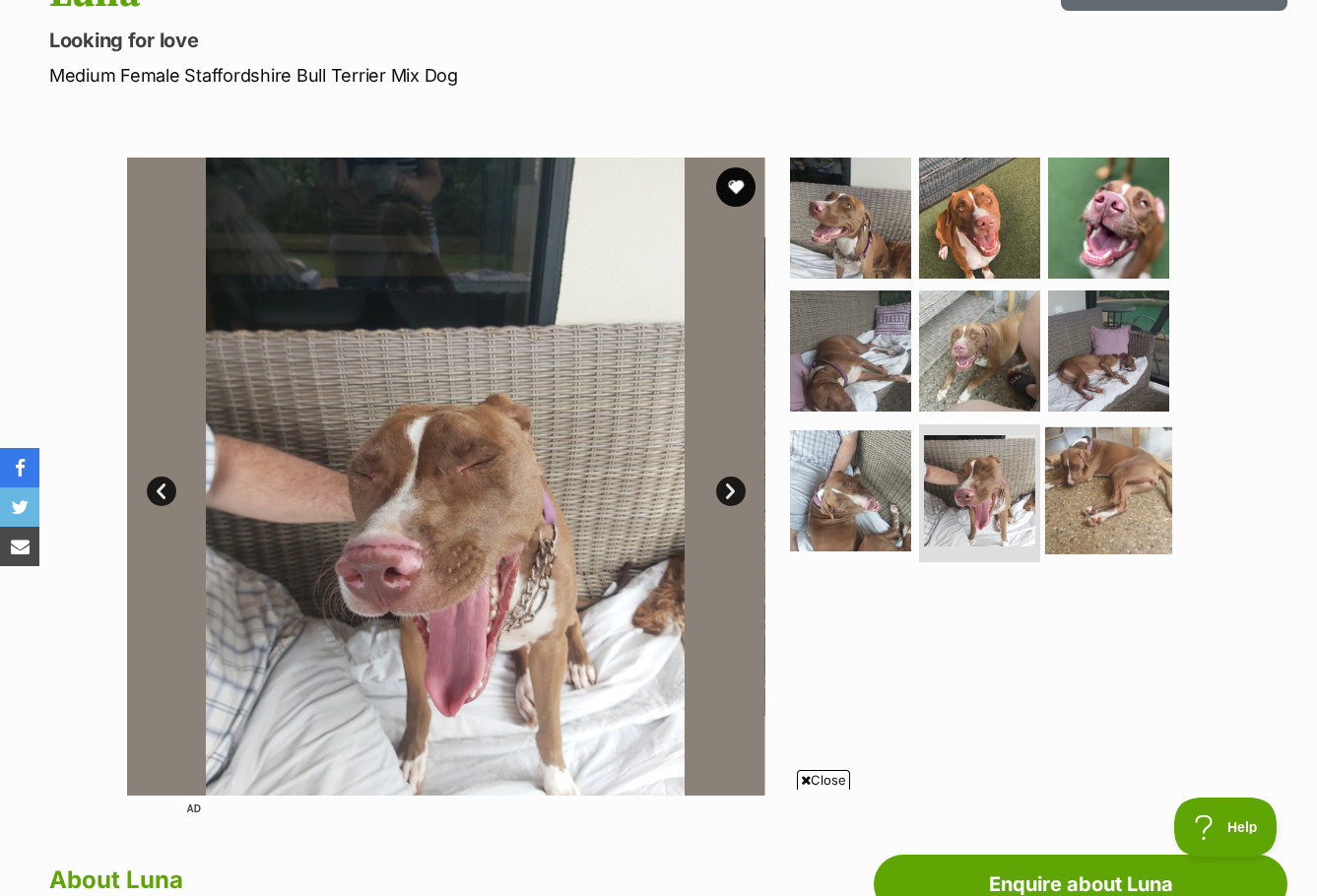 click at bounding box center [1108, 490] 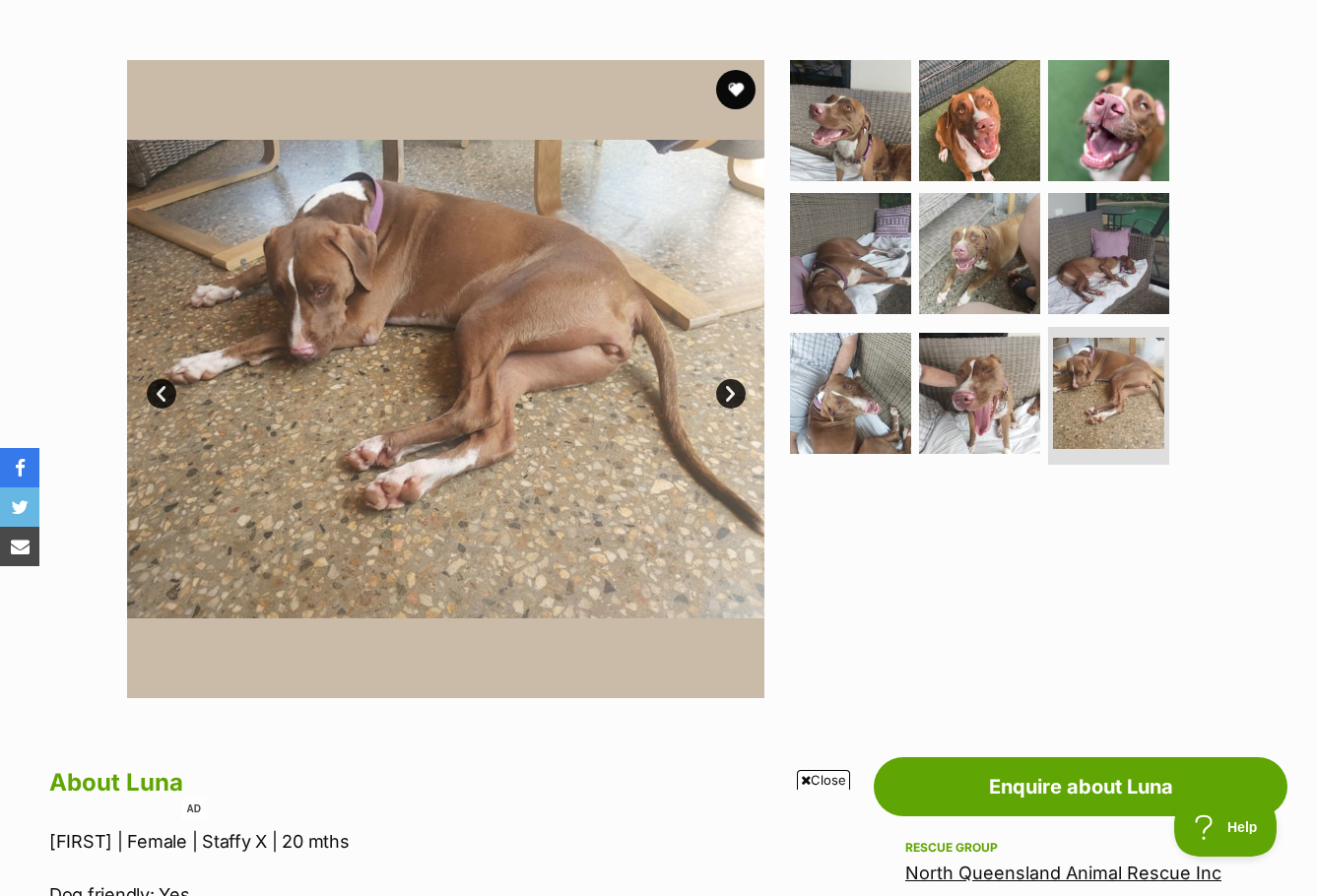 scroll, scrollTop: 272, scrollLeft: 0, axis: vertical 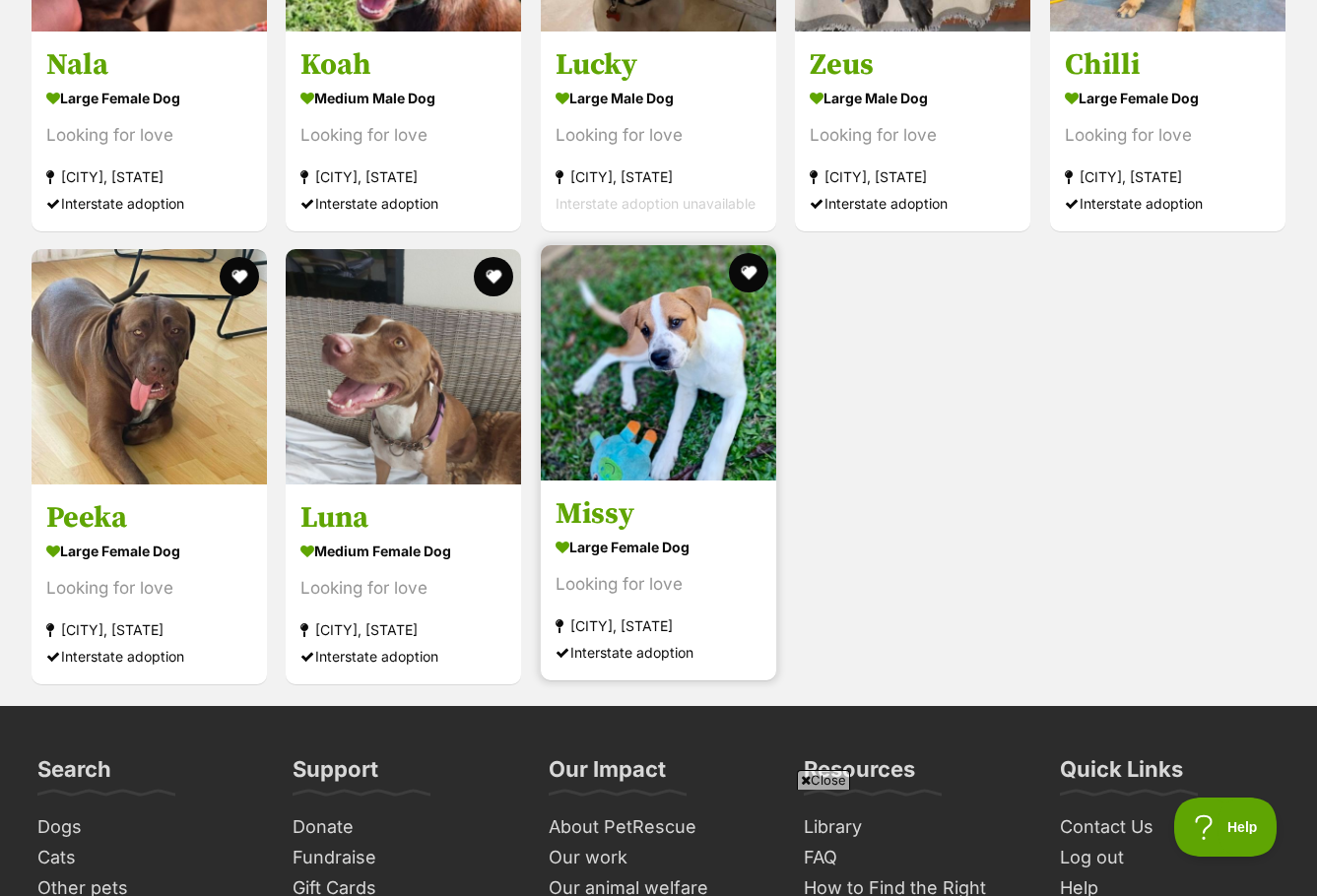 click at bounding box center [658, 362] 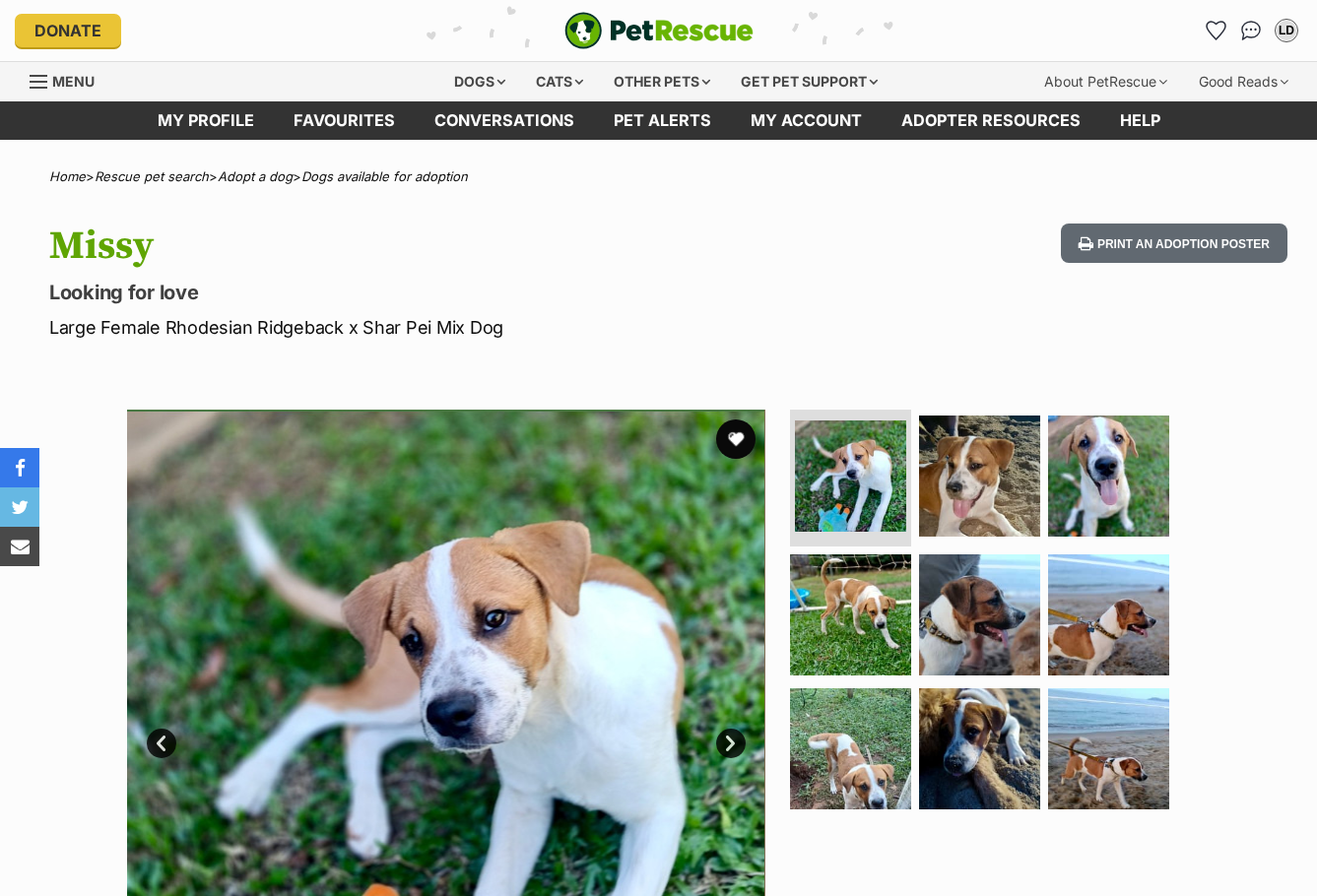 scroll, scrollTop: 0, scrollLeft: 0, axis: both 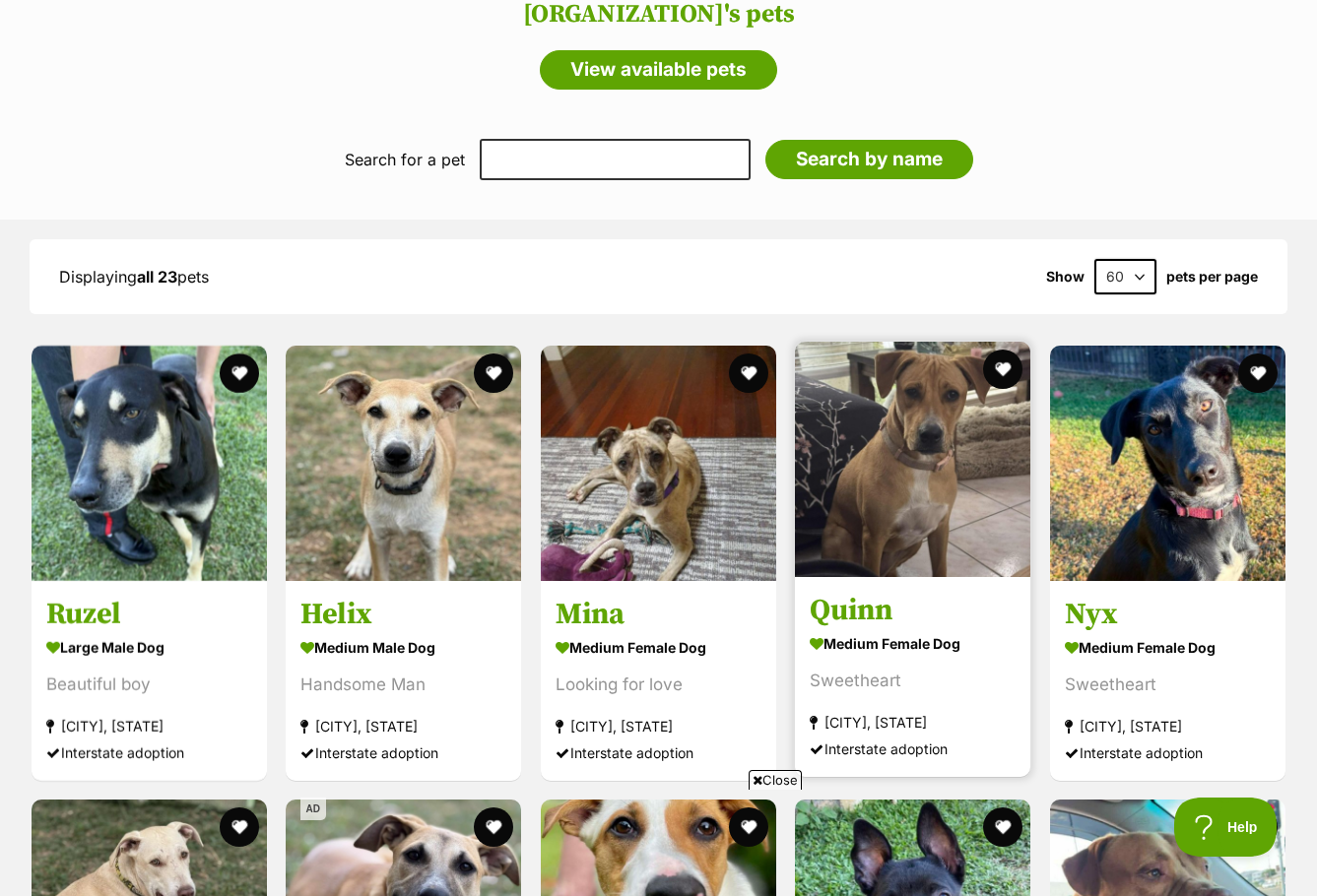 click at bounding box center [912, 459] 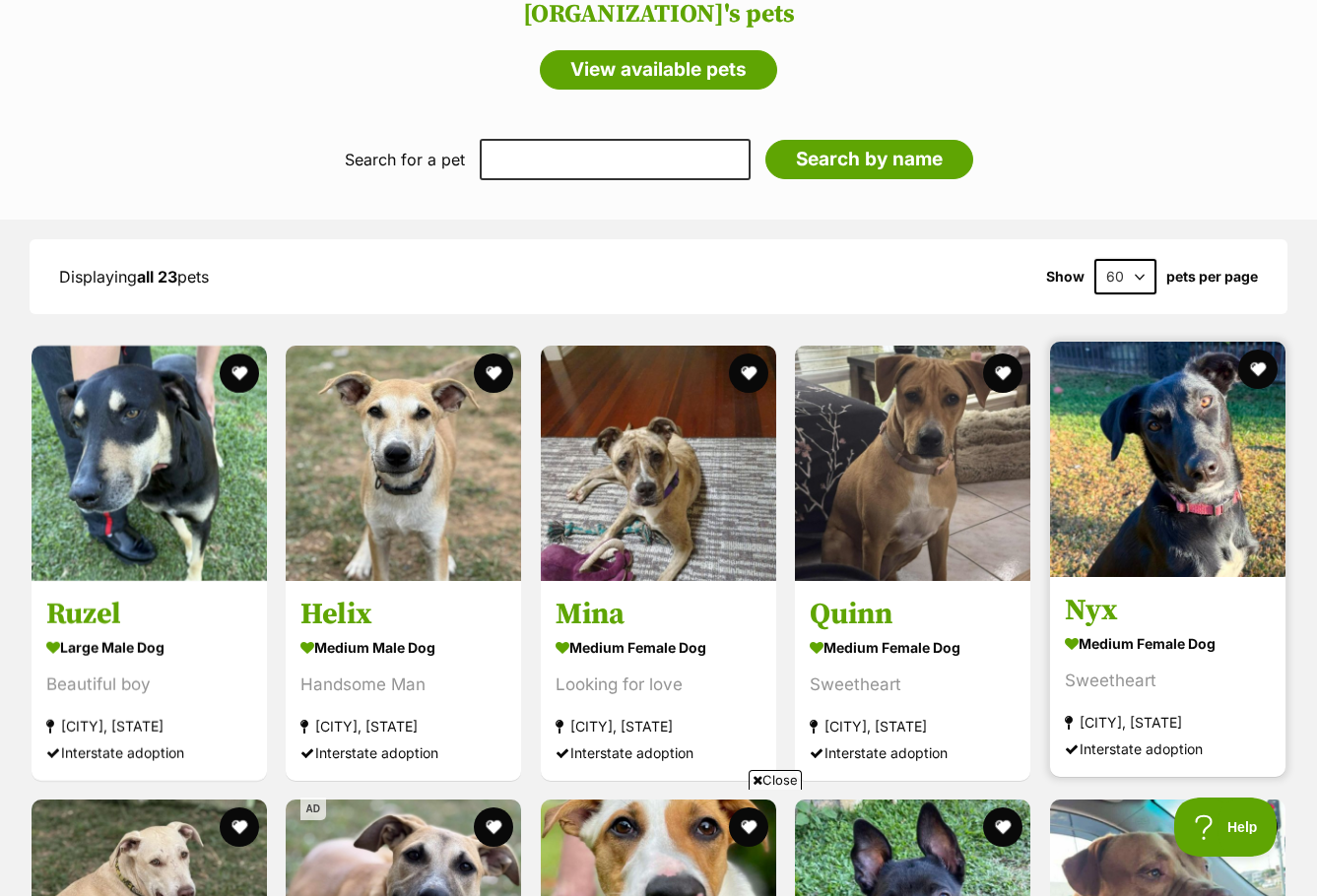 click at bounding box center [1167, 459] 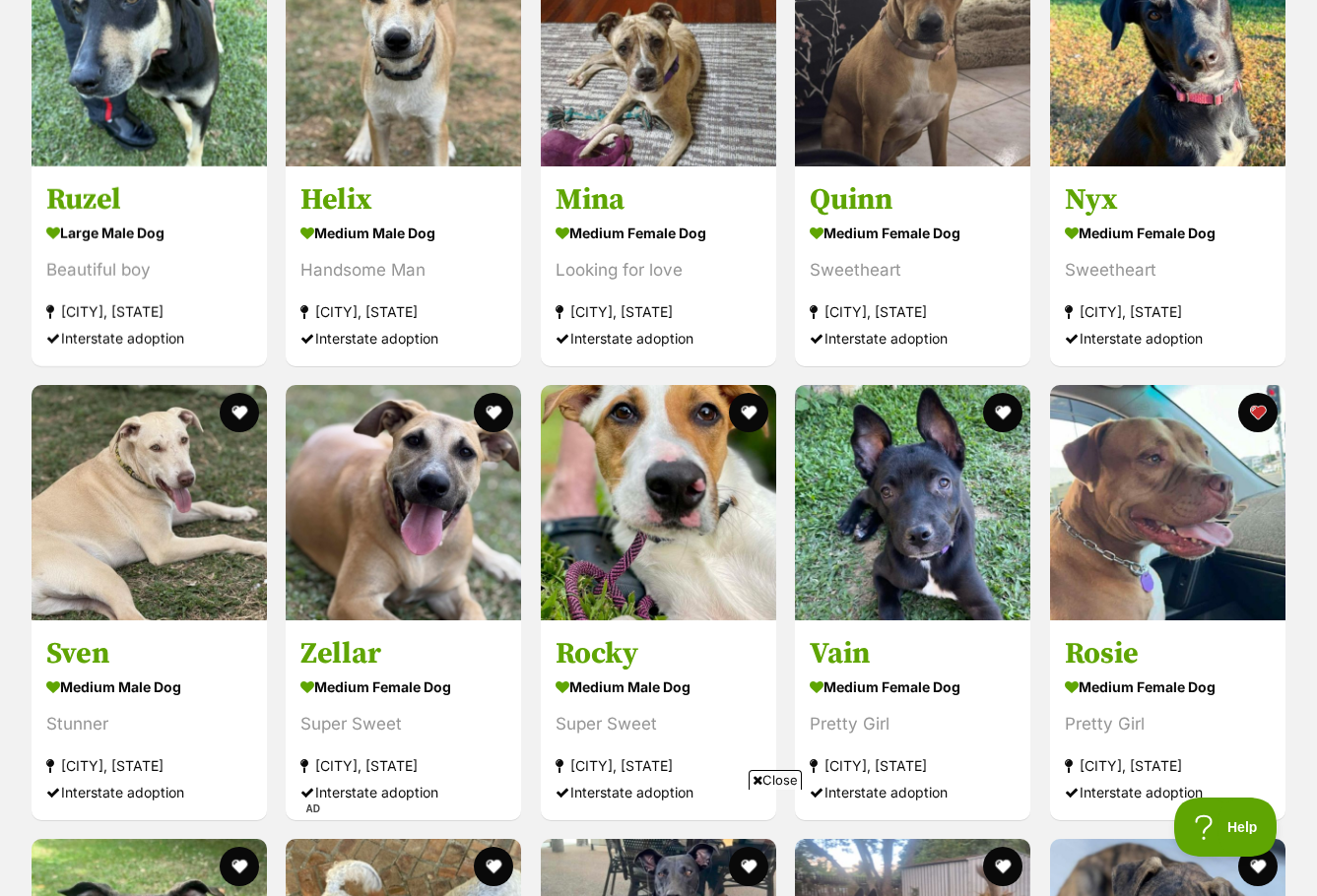 scroll, scrollTop: 2328, scrollLeft: 0, axis: vertical 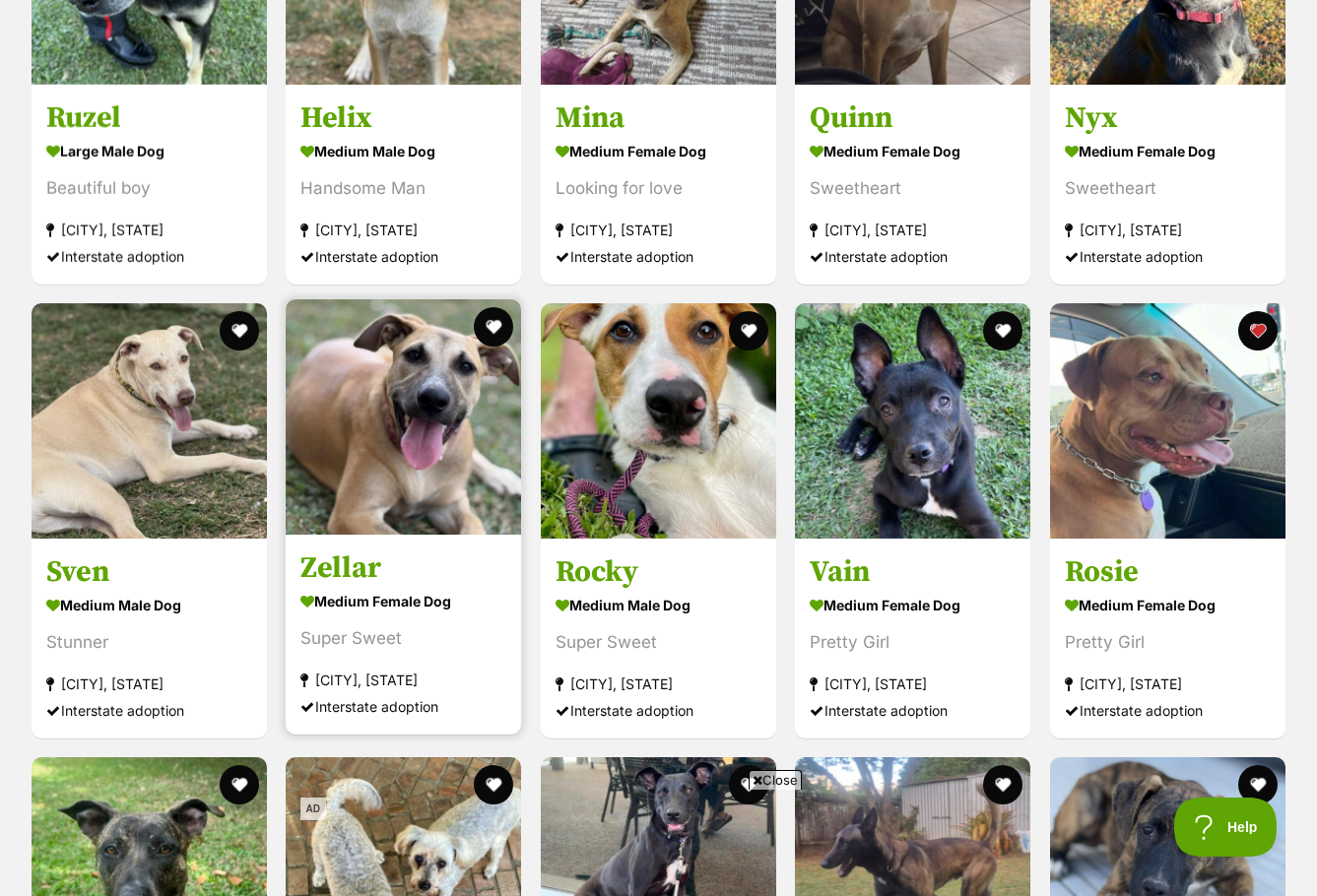 click at bounding box center [403, 416] 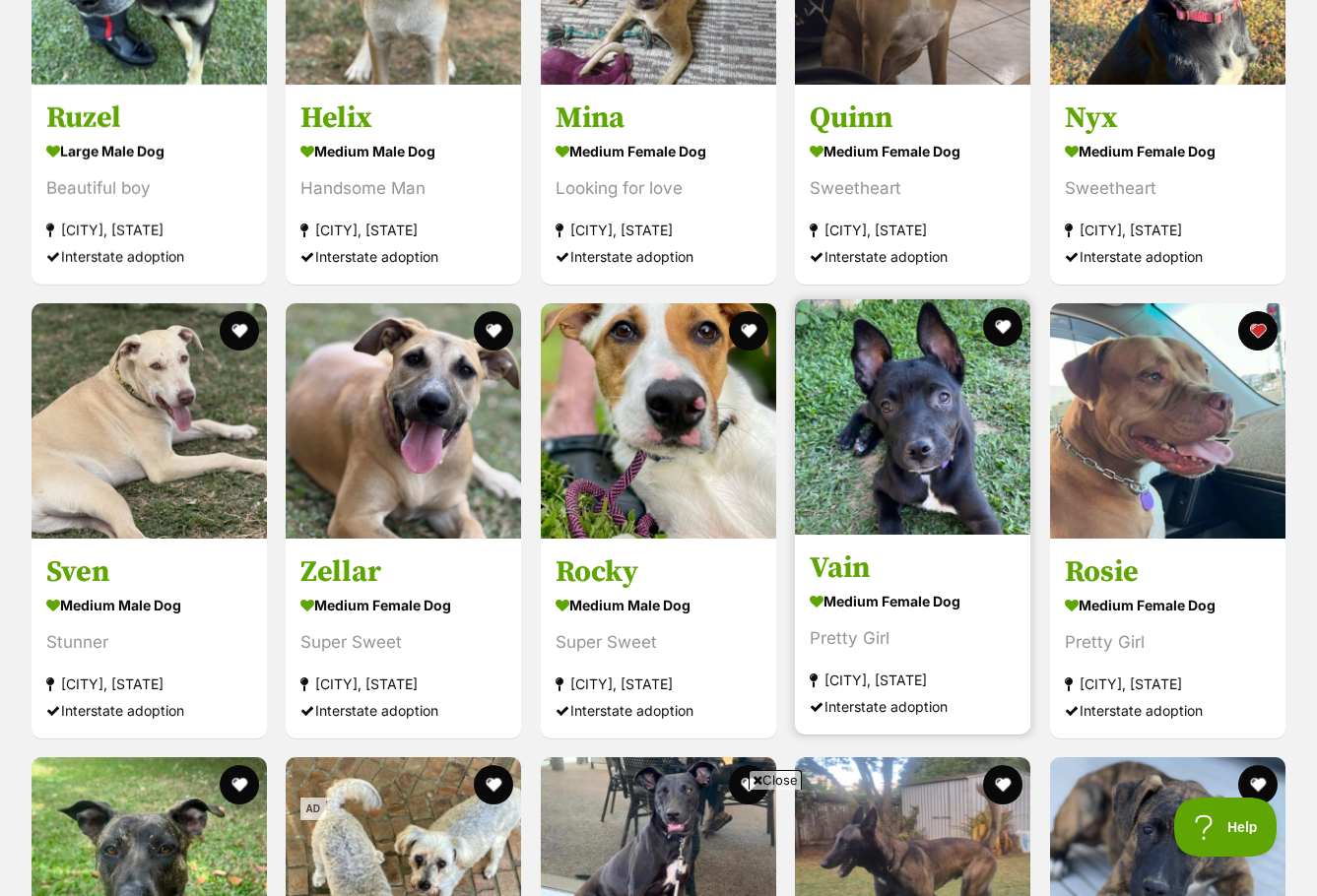 click at bounding box center (912, 416) 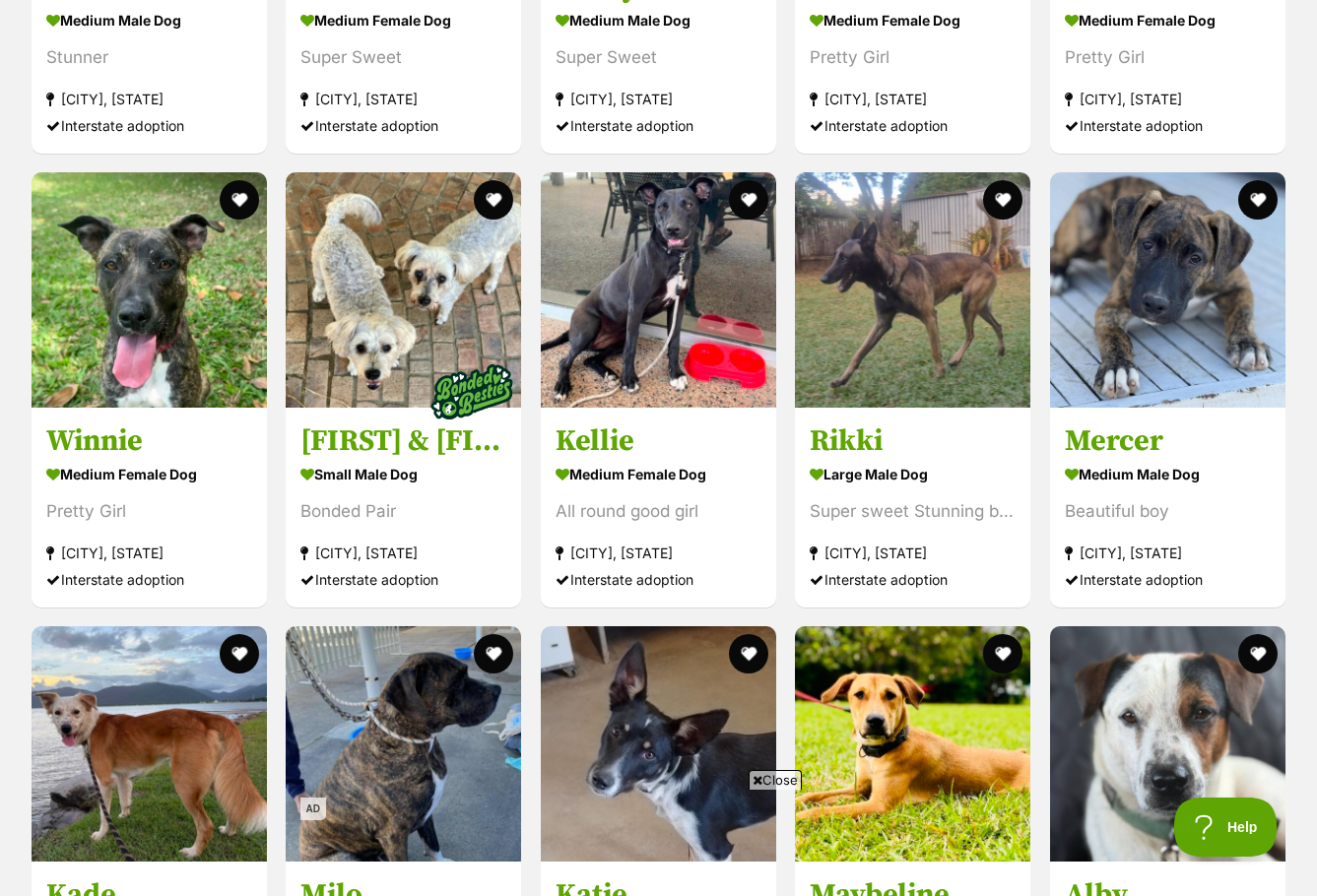 scroll, scrollTop: 2944, scrollLeft: 0, axis: vertical 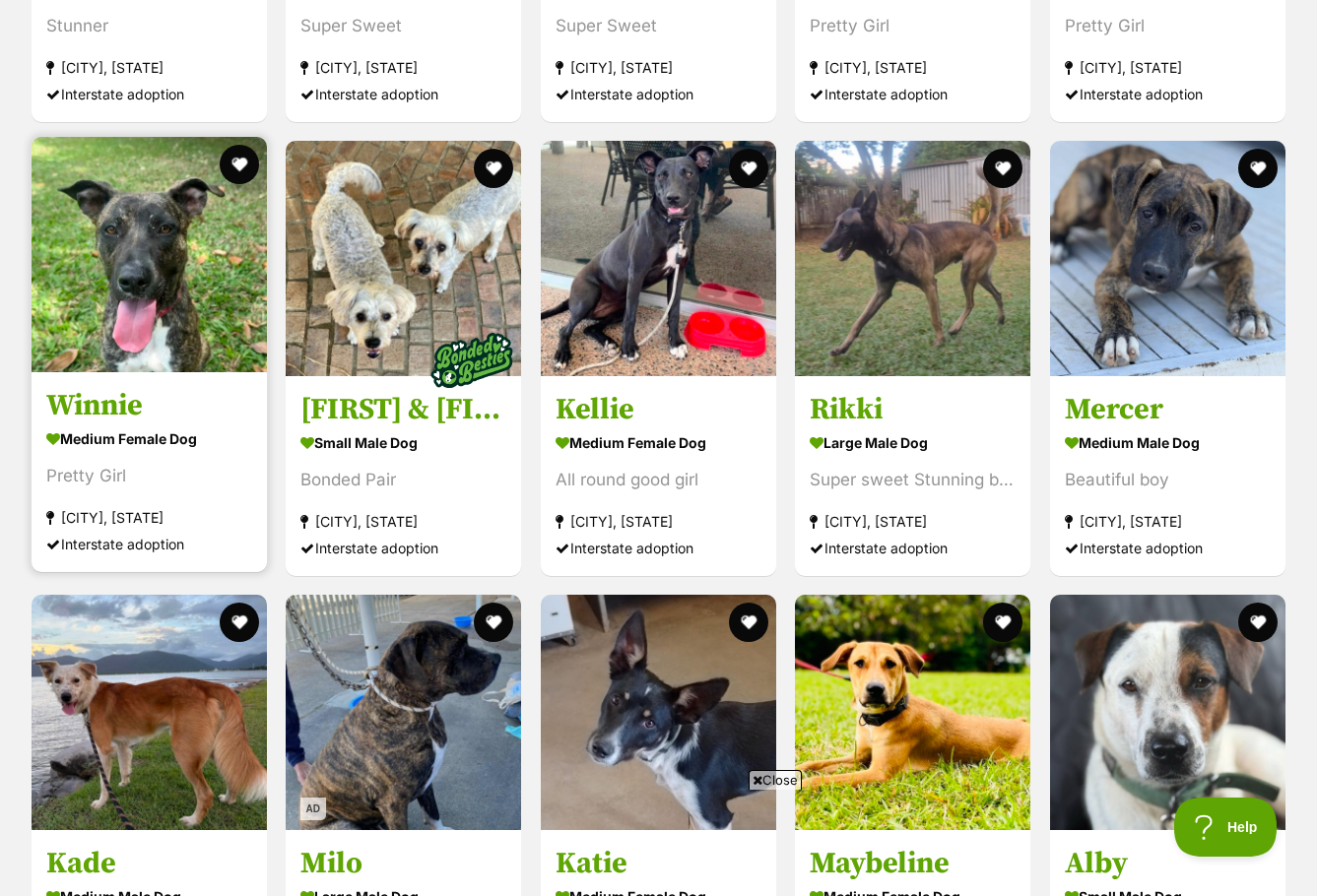 click at bounding box center [149, 254] 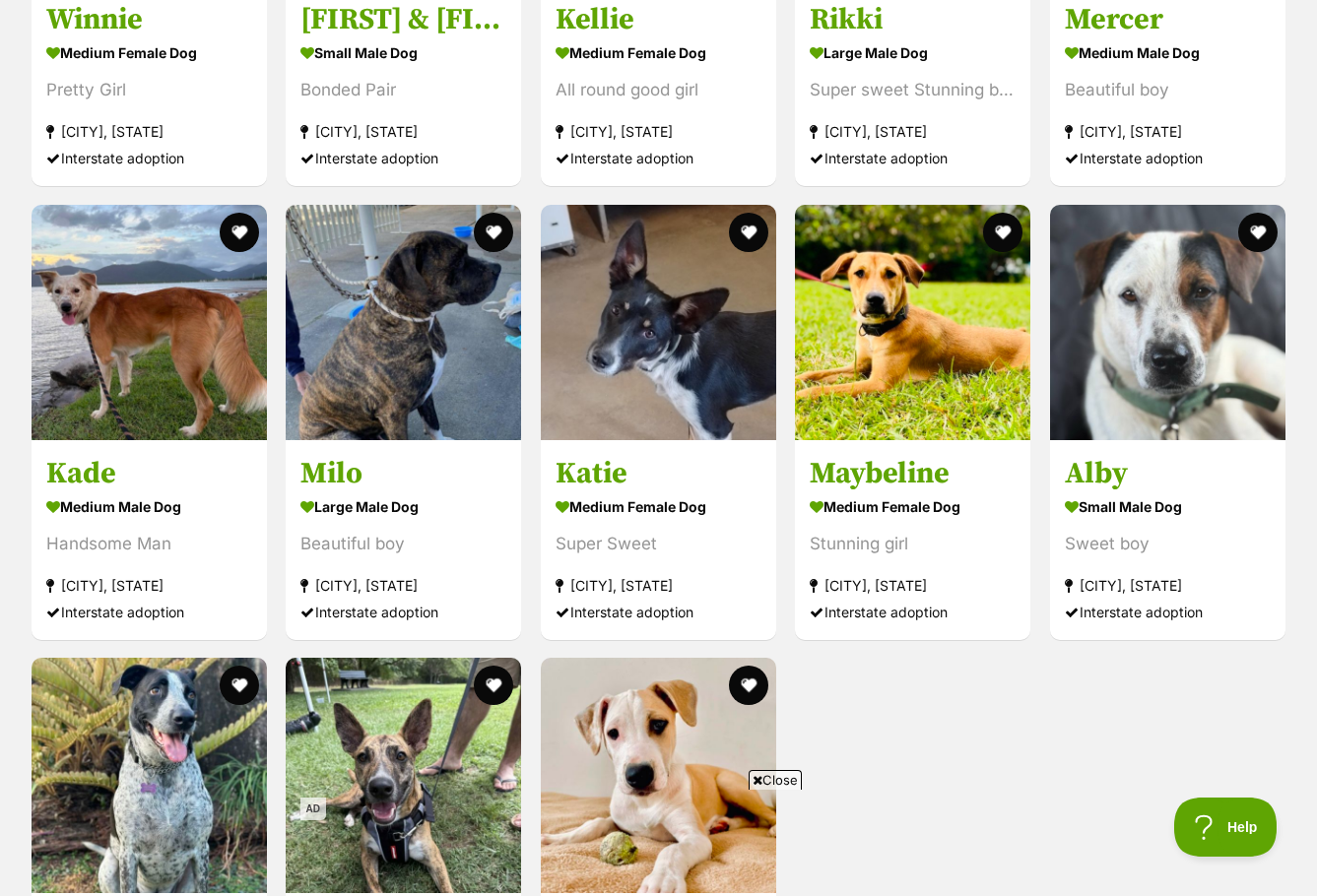 scroll, scrollTop: 3384, scrollLeft: 0, axis: vertical 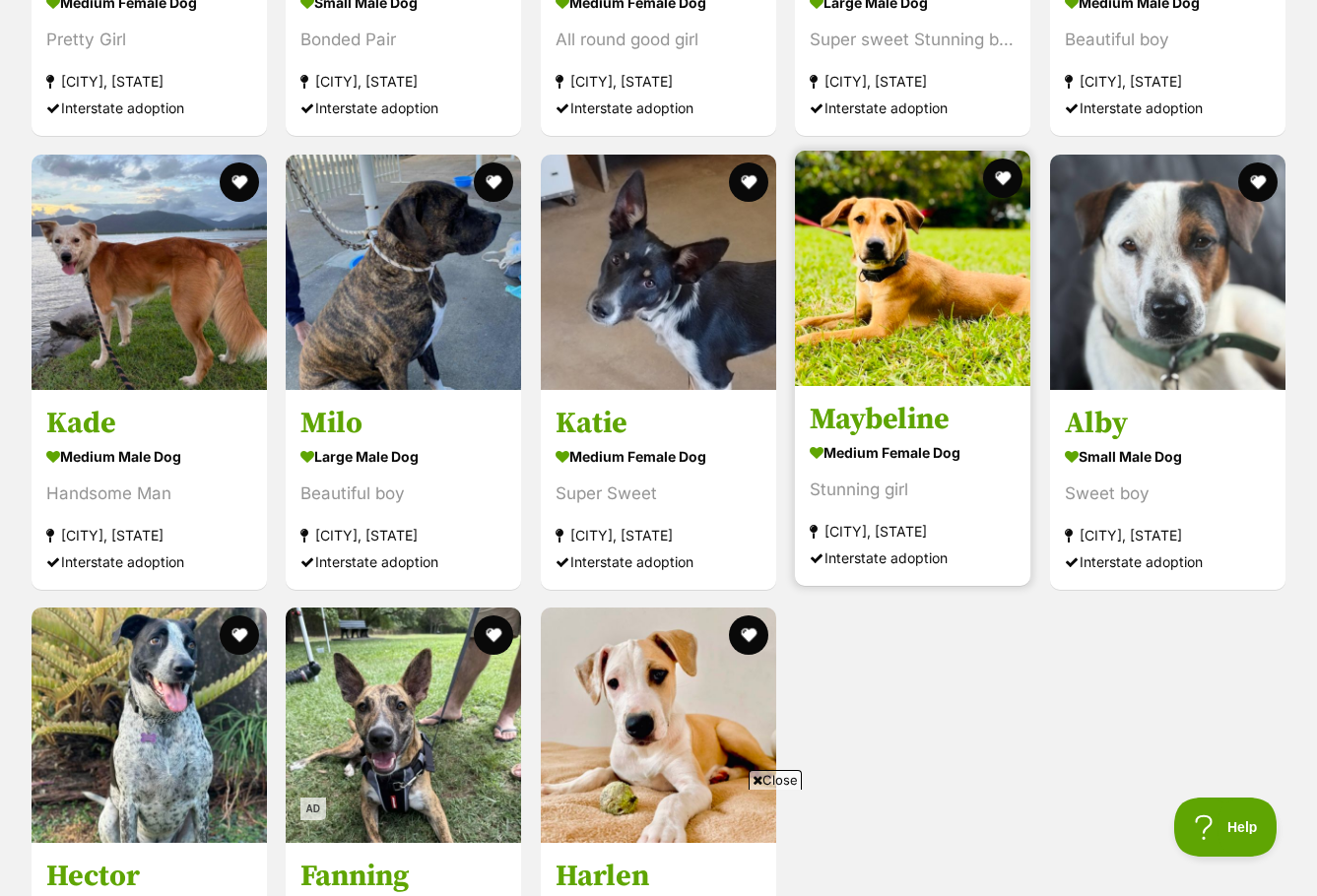 click at bounding box center [912, 268] 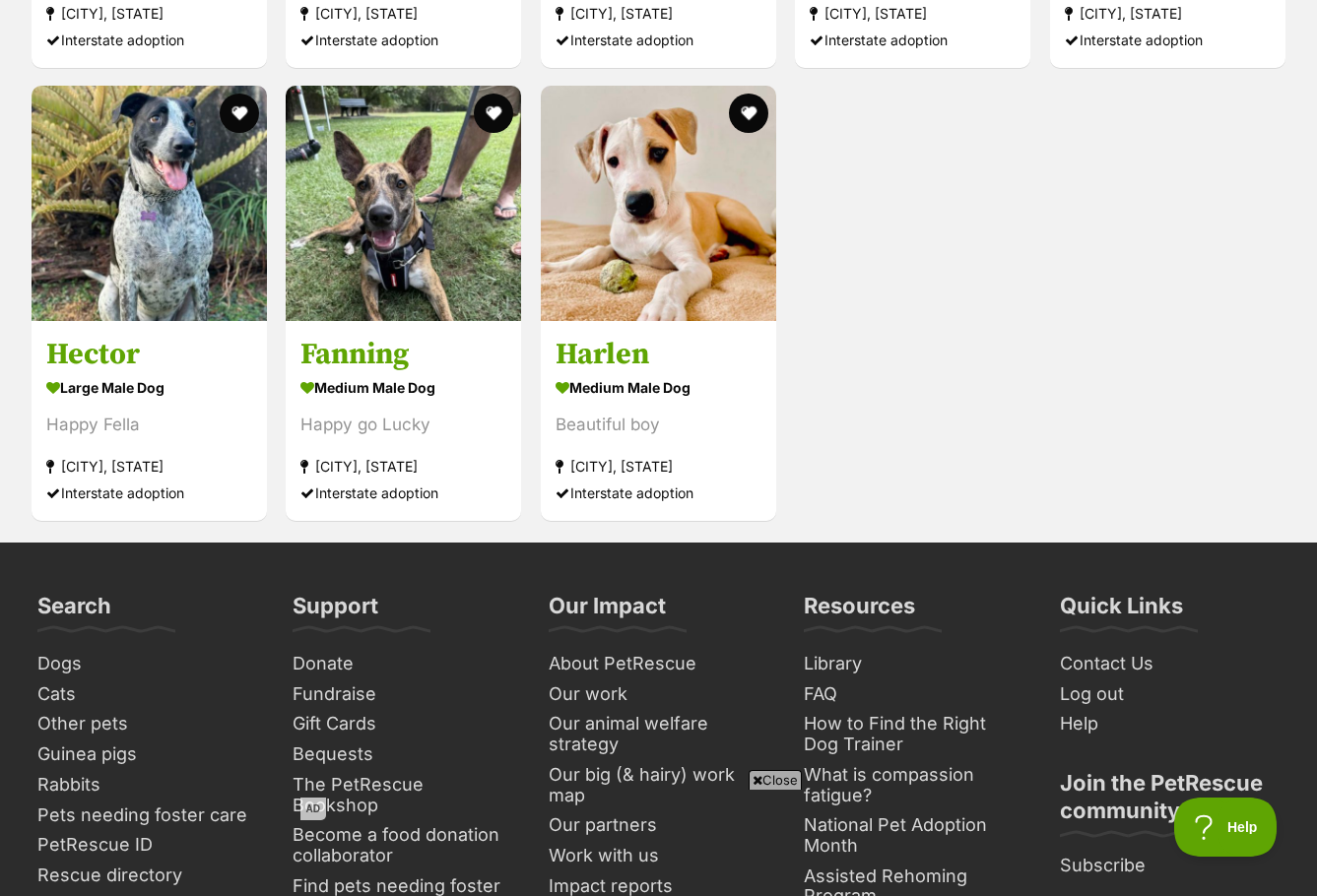 scroll, scrollTop: 3894, scrollLeft: 0, axis: vertical 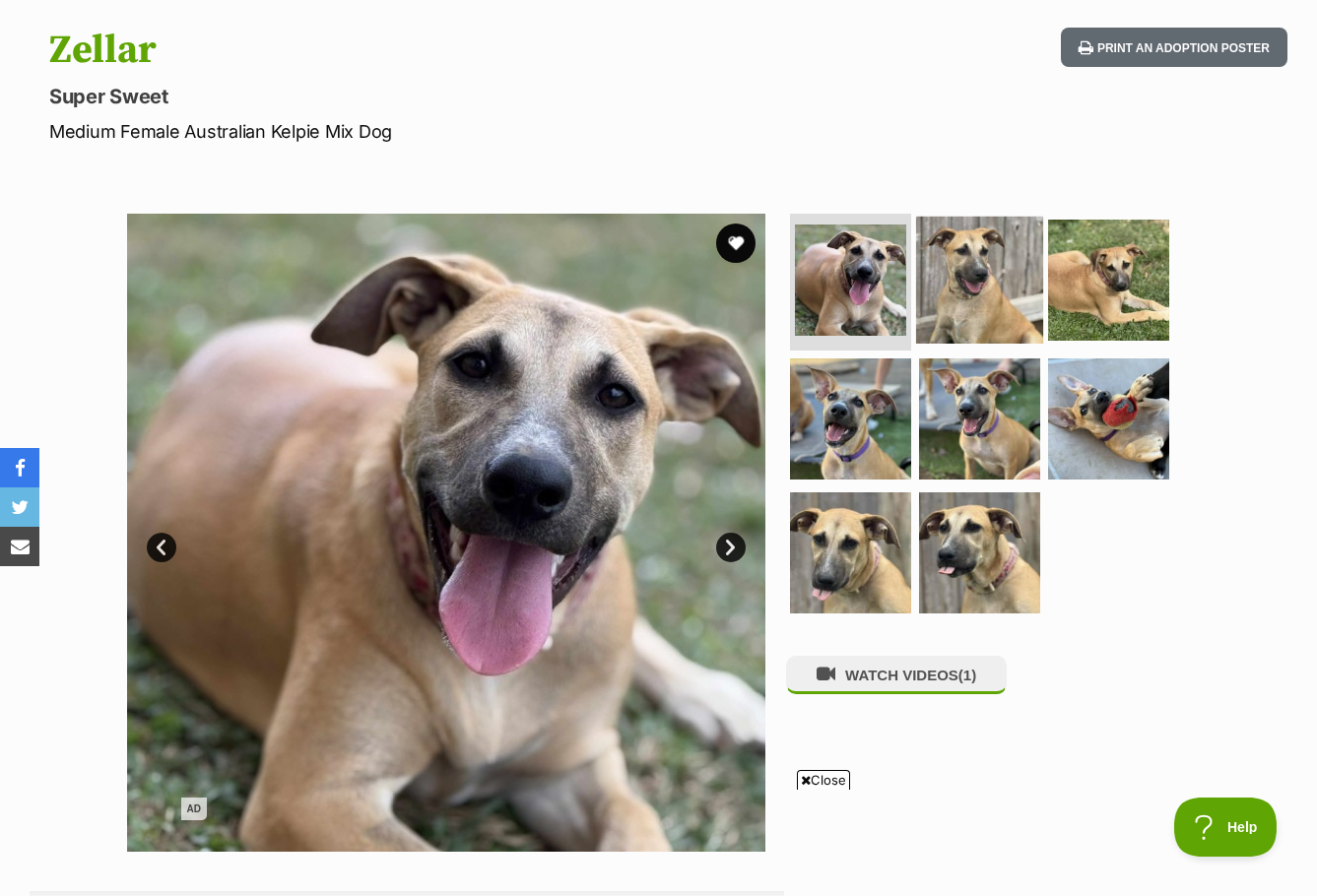 click at bounding box center (979, 279) 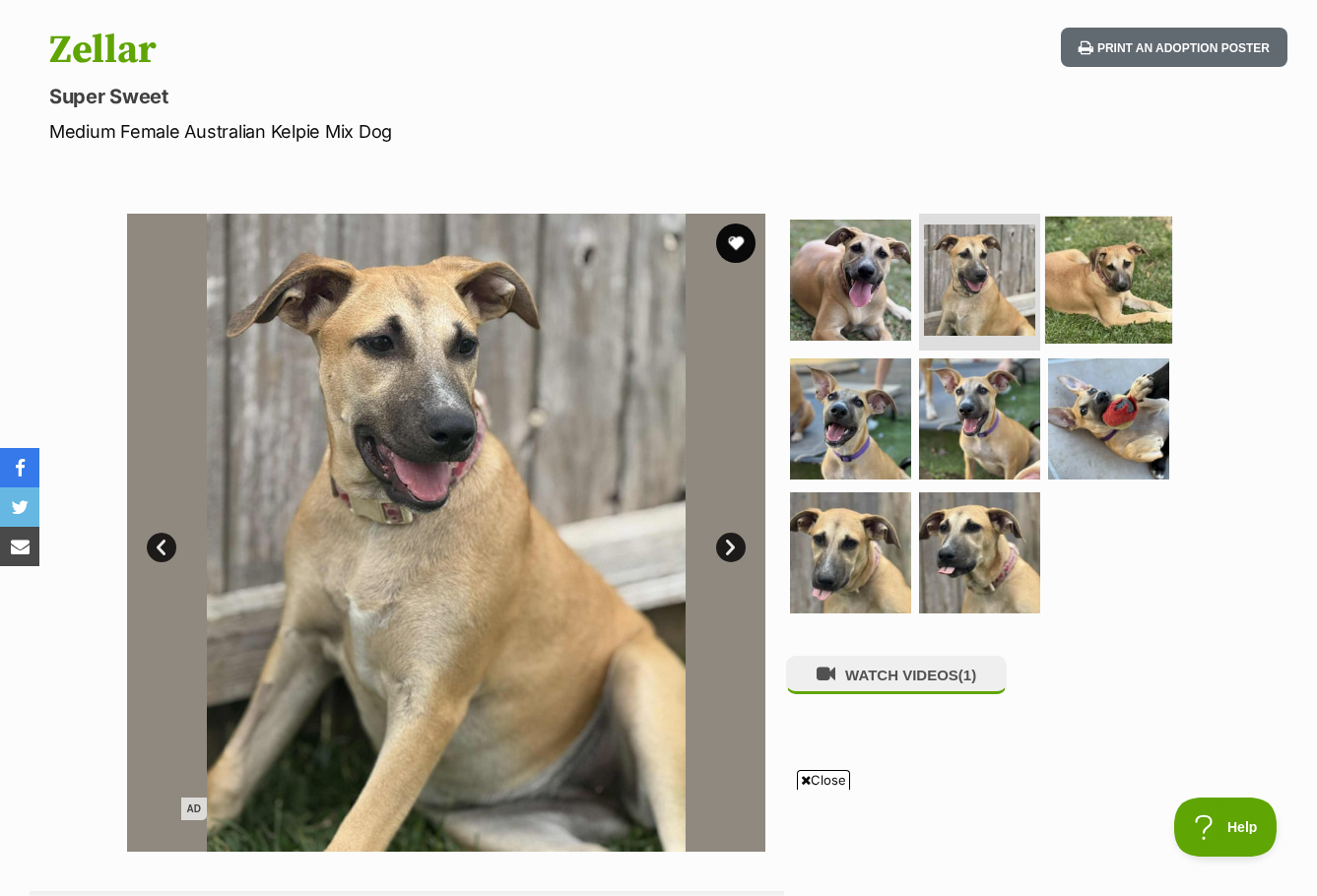 click at bounding box center (1108, 279) 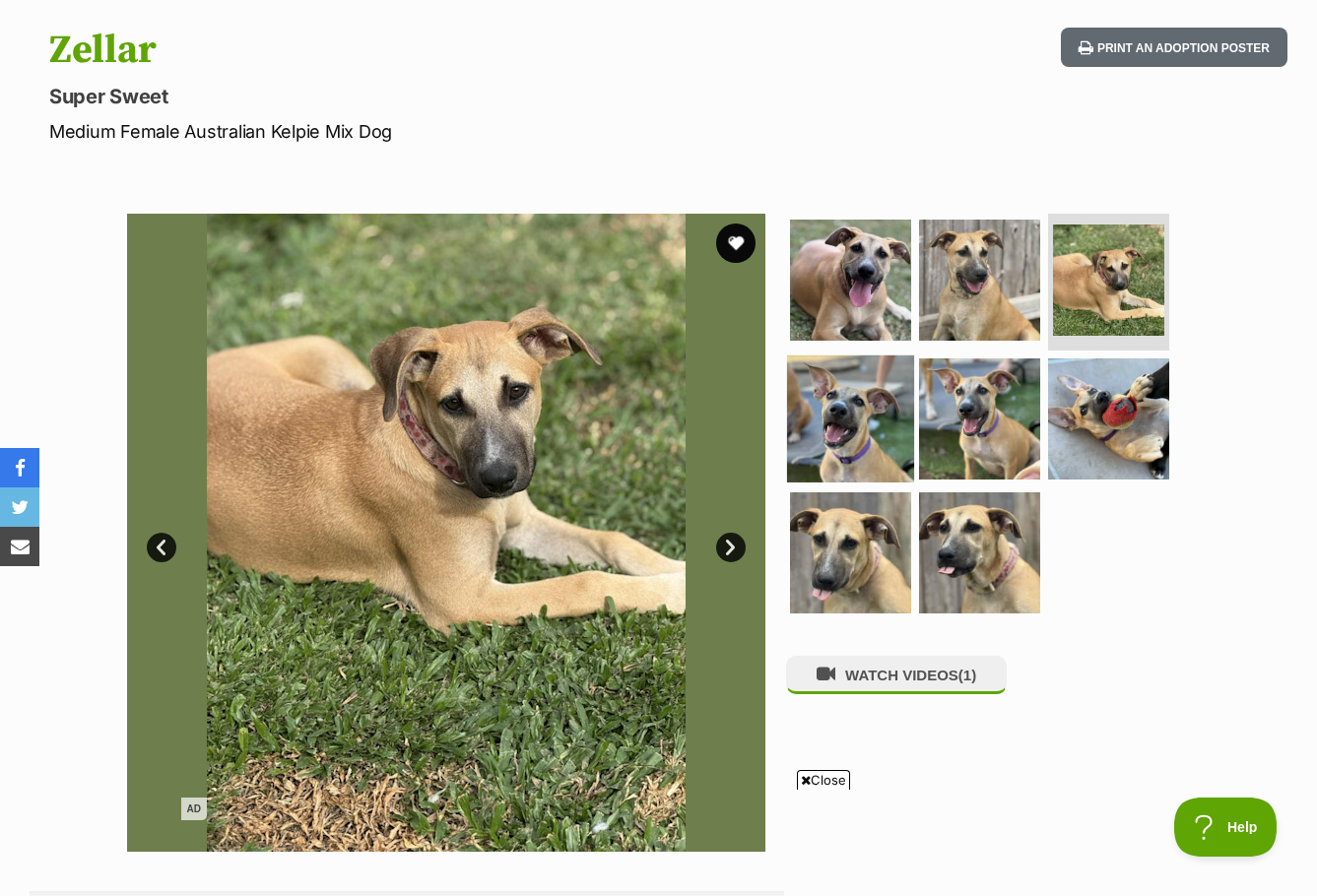 click at bounding box center (850, 418) 